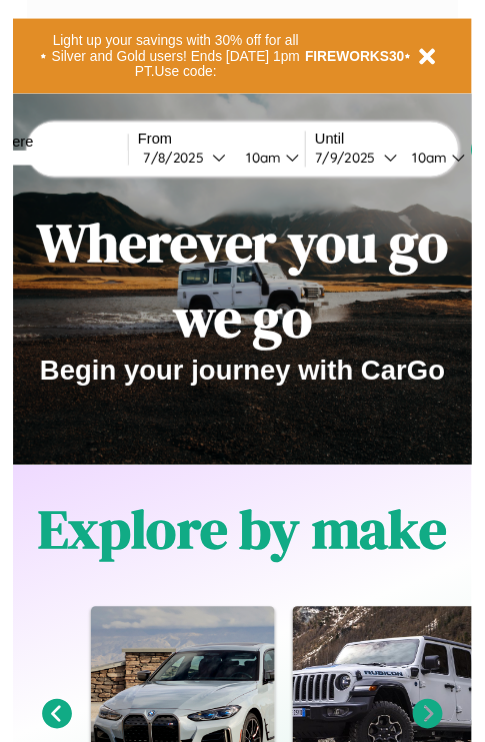 scroll, scrollTop: 0, scrollLeft: 0, axis: both 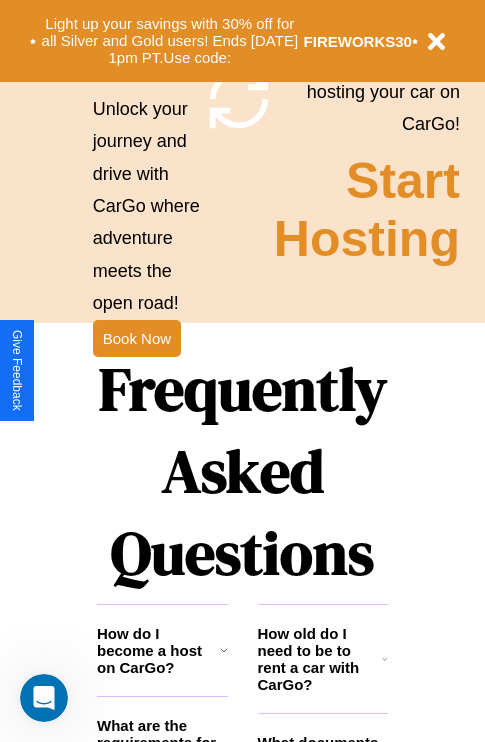 click on "Frequently Asked Questions" at bounding box center [242, 471] 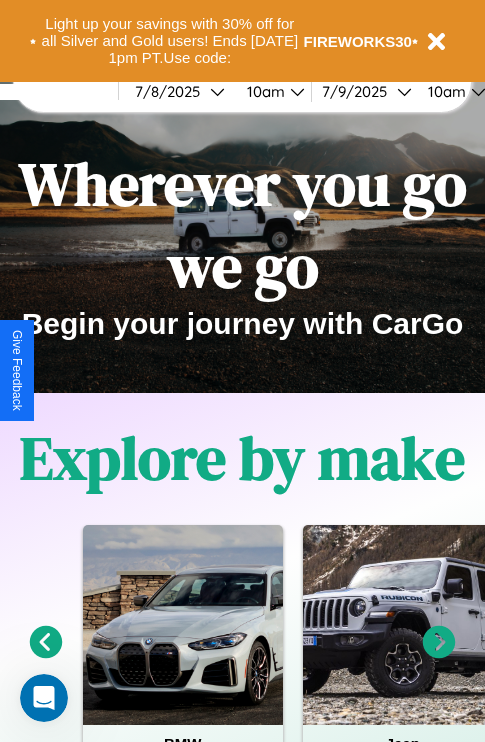 scroll, scrollTop: 0, scrollLeft: 0, axis: both 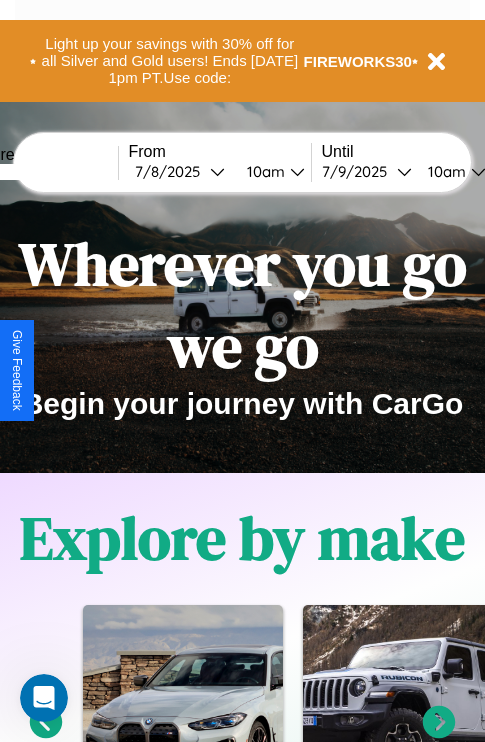 click at bounding box center [43, 172] 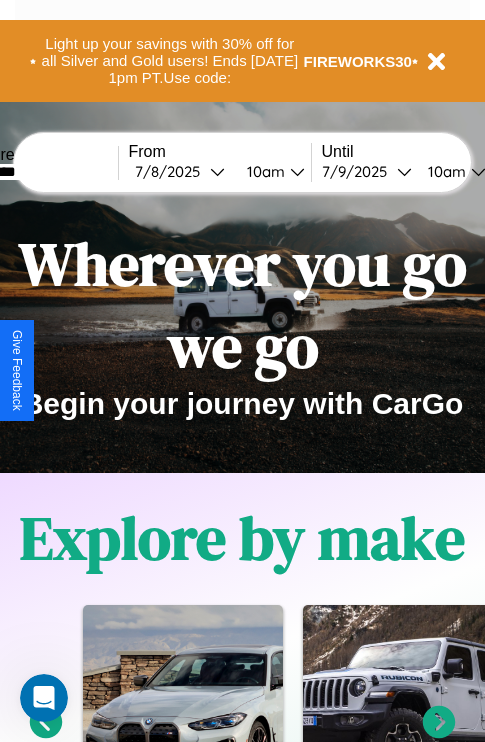 type on "********" 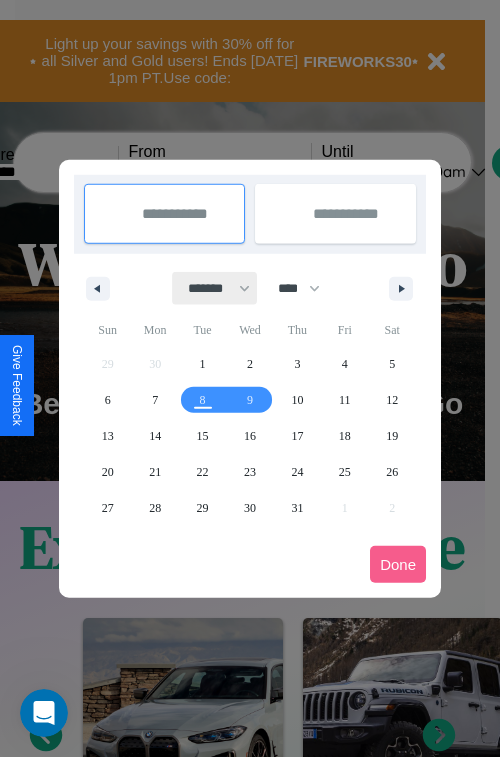 click on "******* ******** ***** ***** *** **** **** ****** ********* ******* ******** ********" at bounding box center [215, 288] 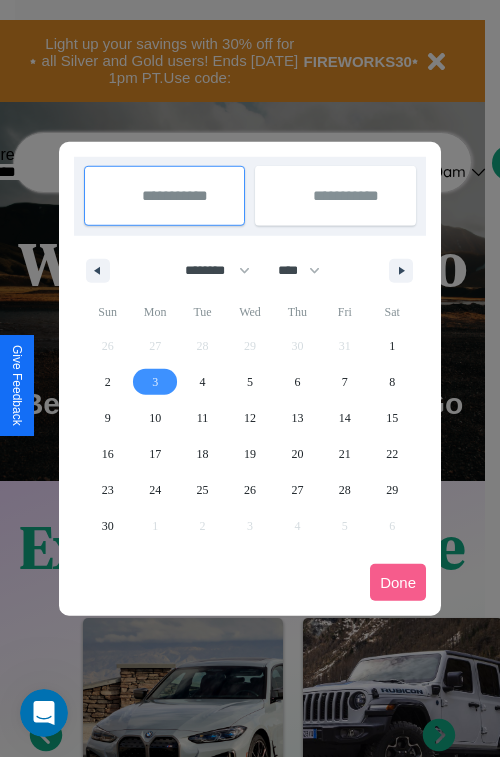 click on "3" at bounding box center (155, 382) 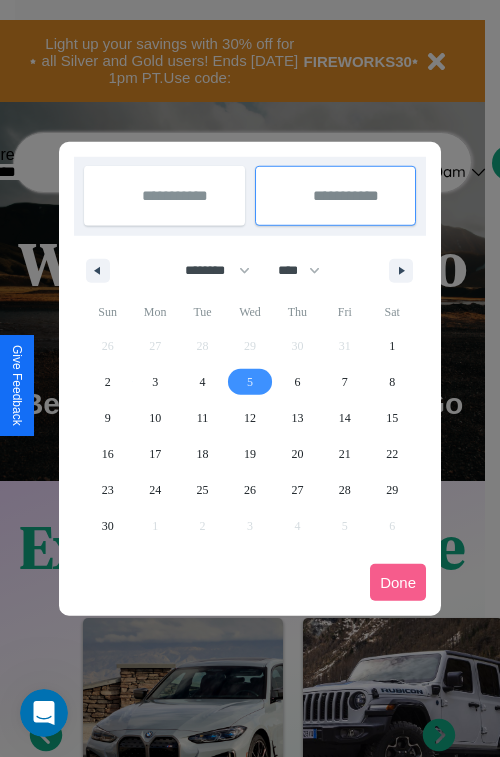click on "5" at bounding box center (250, 382) 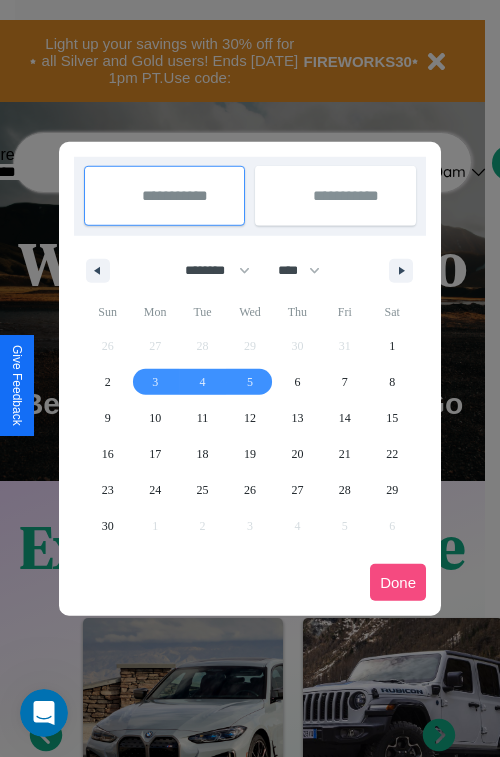 click on "Done" at bounding box center (398, 582) 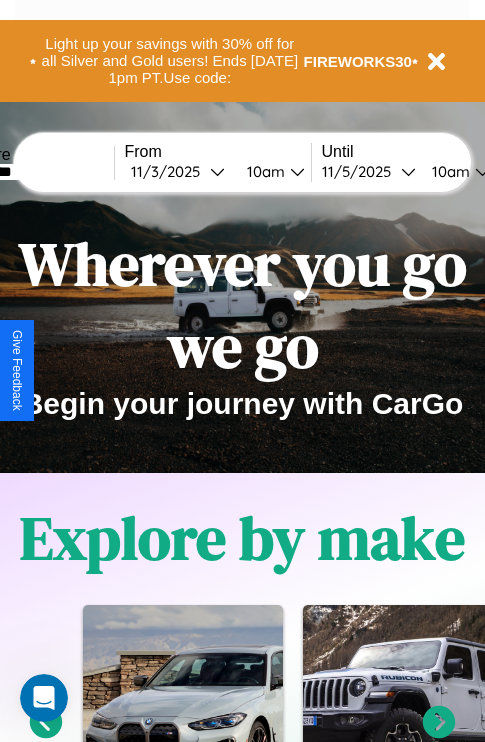 scroll, scrollTop: 0, scrollLeft: 71, axis: horizontal 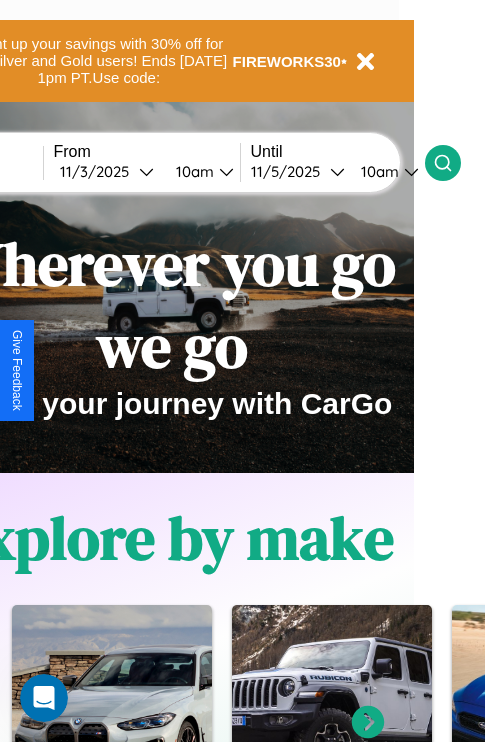 click 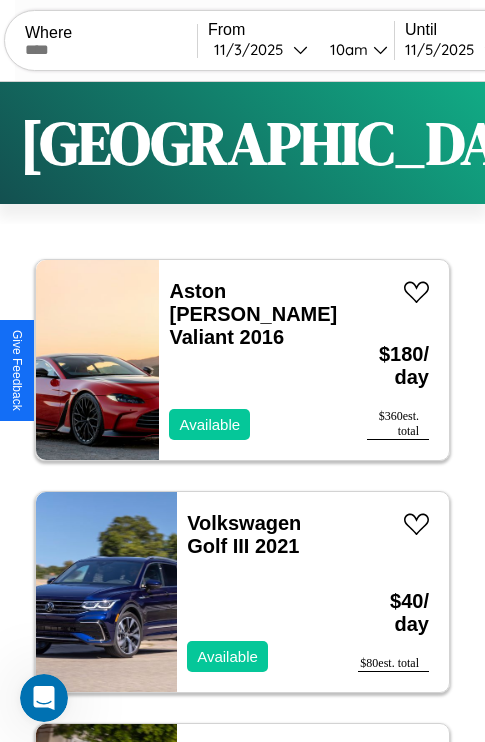 click on "Filters" at bounding box center [640, 143] 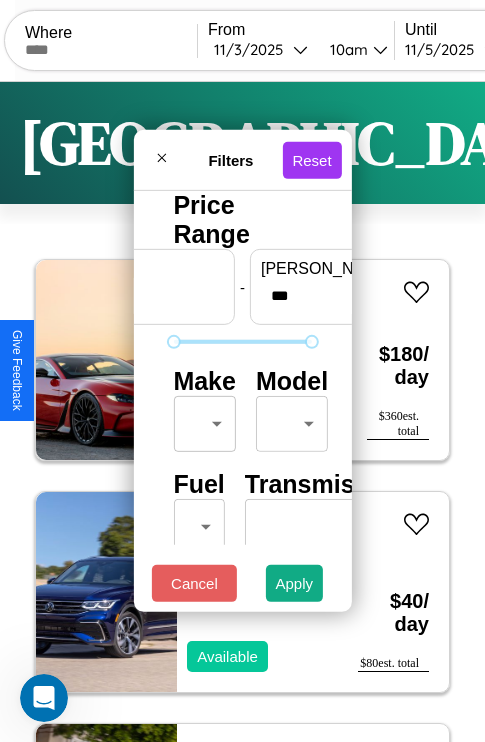 scroll, scrollTop: 162, scrollLeft: 63, axis: both 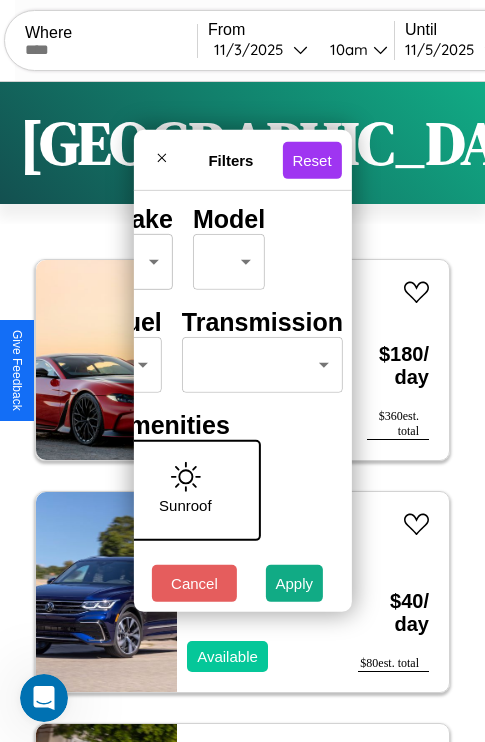 click on "CarGo Where From [DATE] 10am Until [DATE] 10am Become a Host Login Sign Up [GEOGRAPHIC_DATA] Filters 136  cars in this area These cars can be picked up in this city. Aston [PERSON_NAME]   Valiant   2016 Available $ 180  / day $ 360  est. total Volkswagen   Golf III   2021 Available $ 40  / day $ 80  est. total Nissan   Van   2021 Available $ 120  / day $ 240  est. total Lexus   RZ   2017 Available $ 160  / day $ 320  est. total Chevrolet   Silverado   2017 Unavailable $ 180  / day $ 360  est. total Lincoln   Corsair   2017 Available $ 180  / day $ 360  est. total Kia   Cadenza   2019 Available $ 170  / day $ 340  est. total Infiniti   M45   2022 Available $ 200  / day $ 400  est. total Tesla   Cybertruck   2019 Available $ 40  / day $ 80  est. total Kia   [DATE] Available $ 120  / day $ 240  est. total Lexus   GS   2020 Unavailable $ 190  / day $ 380  est. total Ferrari   La Ferrari   2019 Available $ 160  / day $ 320  est. total Acura   RDX   2021 Unavailable $ 170  / day $ 340  est. total Fiat   500L" at bounding box center [242, 412] 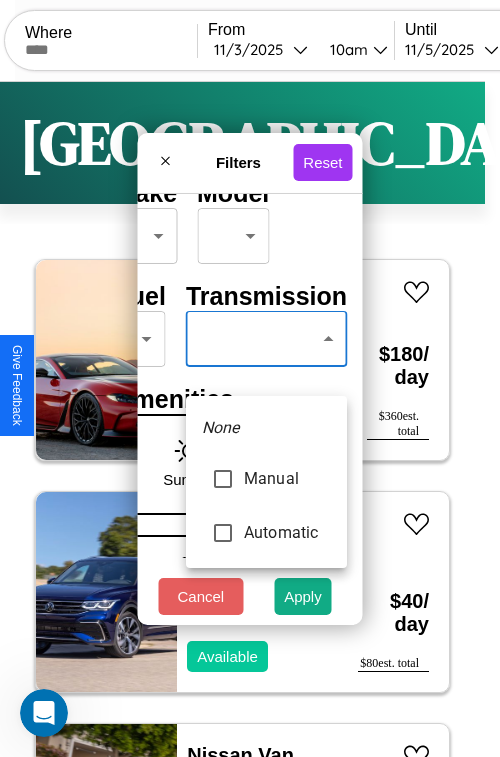 type on "*********" 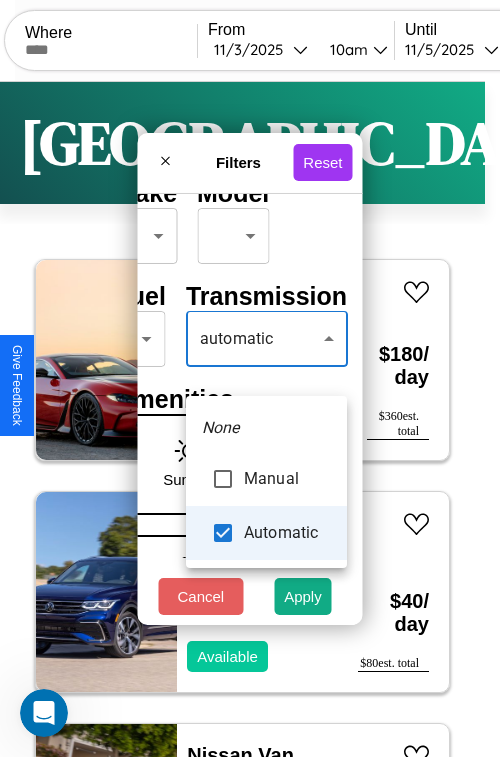 click at bounding box center [250, 378] 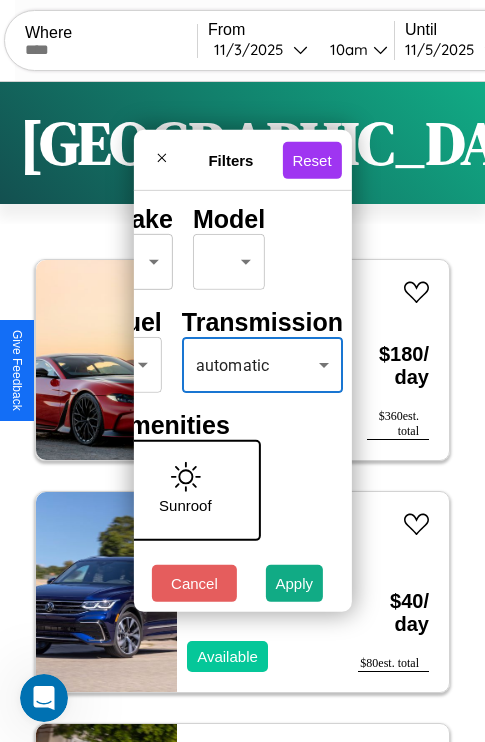 scroll, scrollTop: 0, scrollLeft: 124, axis: horizontal 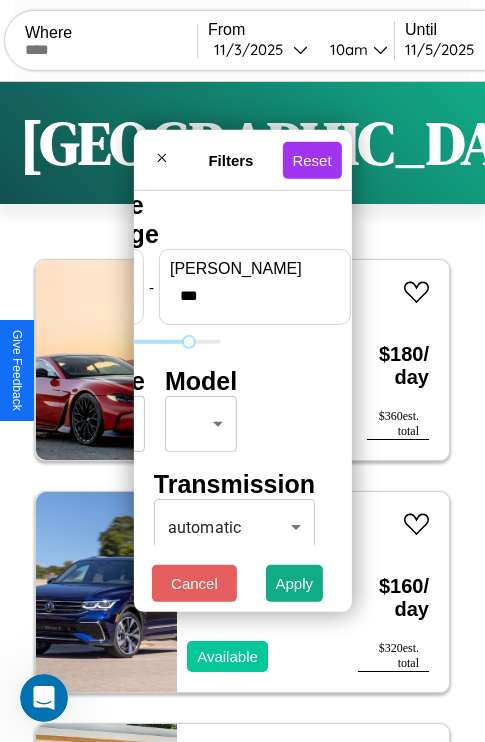 type on "***" 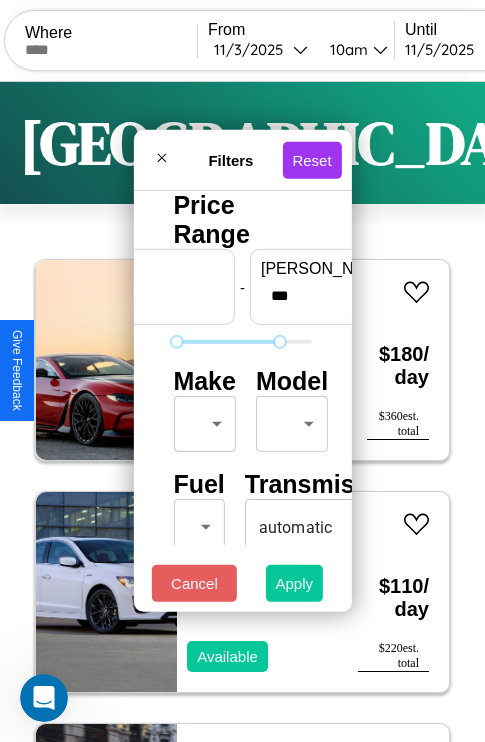 type on "**" 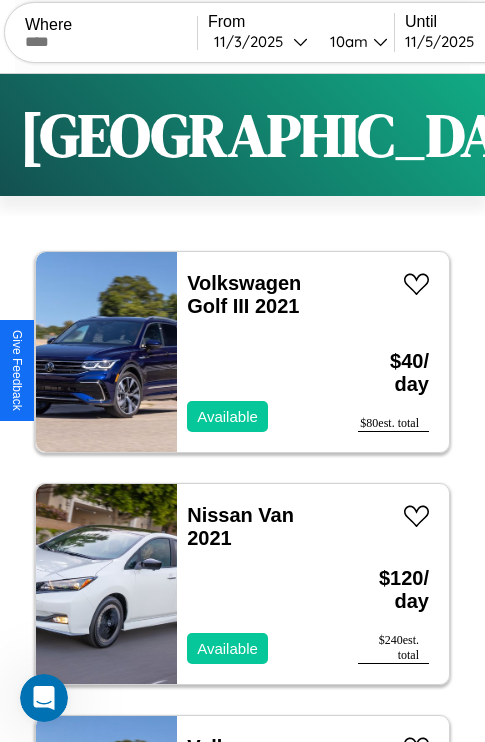 scroll, scrollTop: 79, scrollLeft: 0, axis: vertical 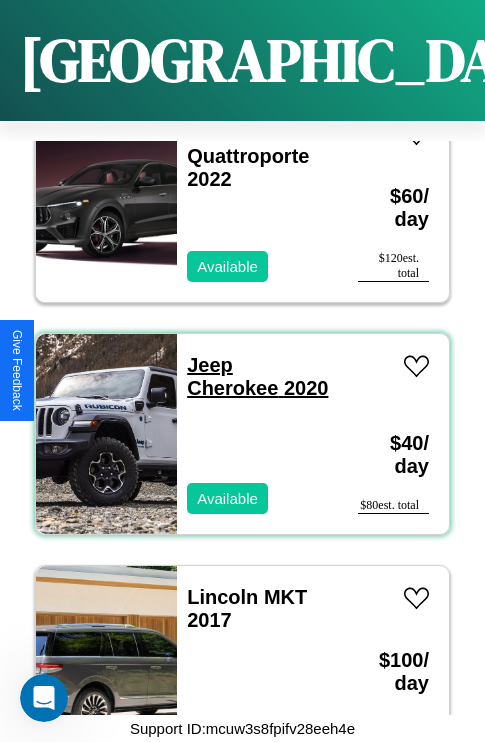 click on "Jeep   Cherokee   2020" at bounding box center (257, 376) 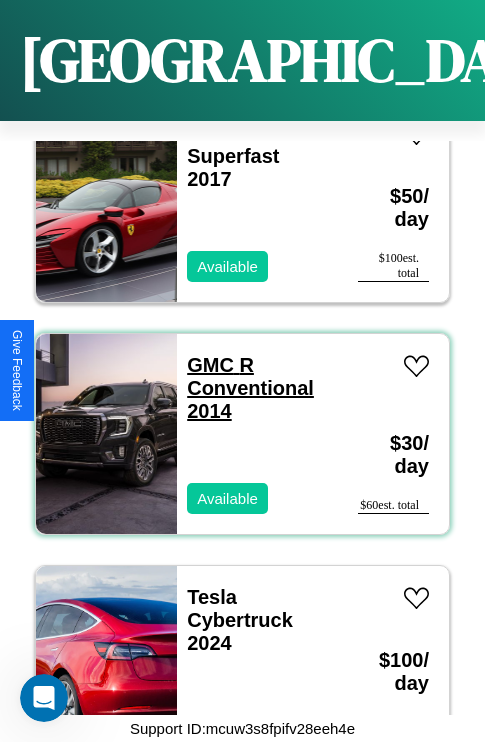 click on "GMC   R Conventional   2014" at bounding box center [250, 388] 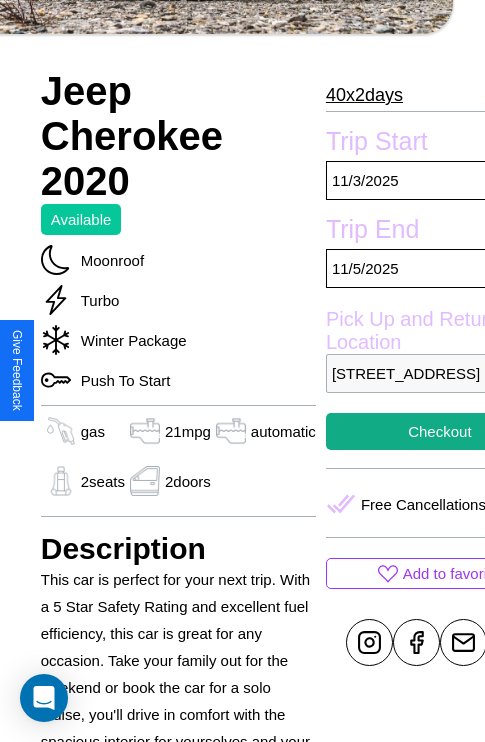 scroll, scrollTop: 588, scrollLeft: 64, axis: both 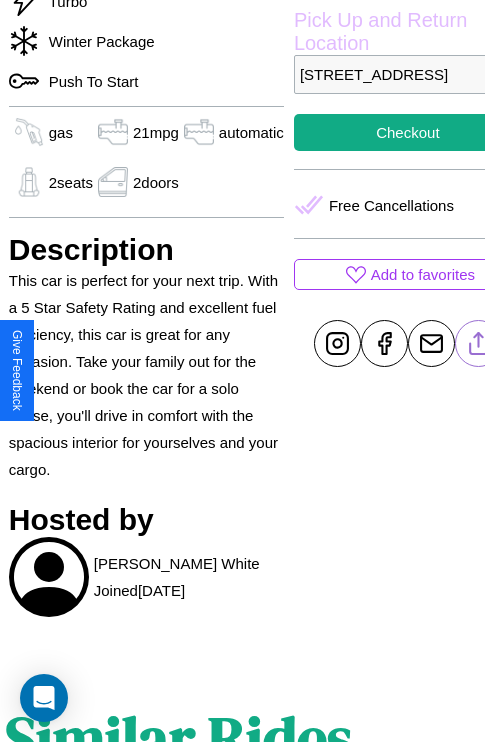 click 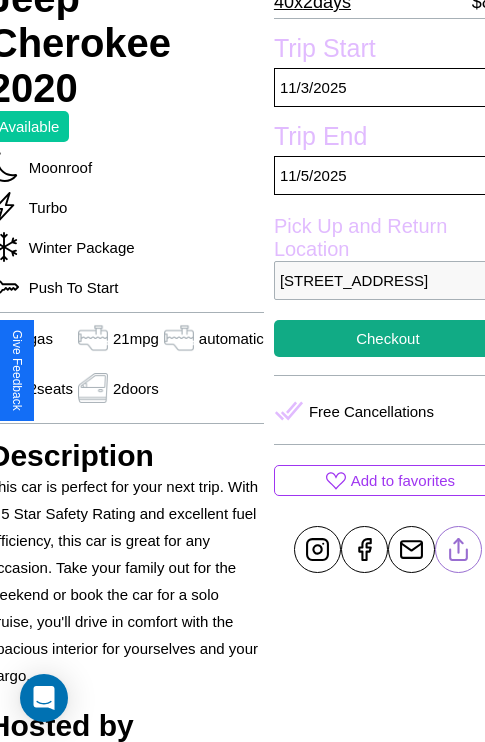scroll, scrollTop: 377, scrollLeft: 84, axis: both 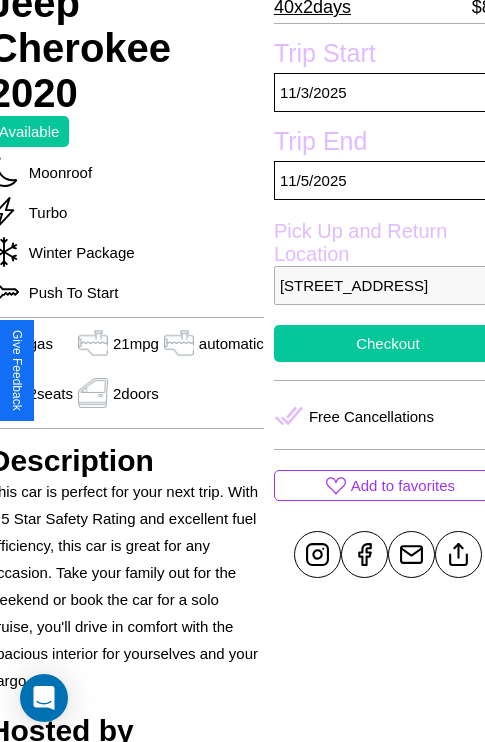 click on "Checkout" at bounding box center (388, 343) 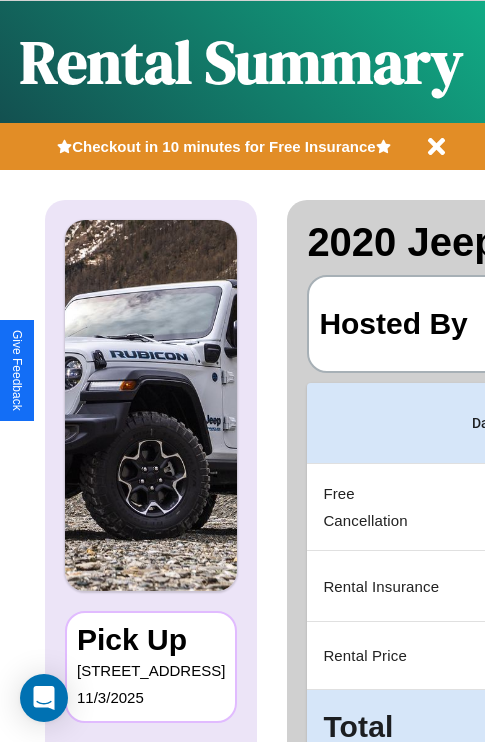 scroll, scrollTop: 0, scrollLeft: 378, axis: horizontal 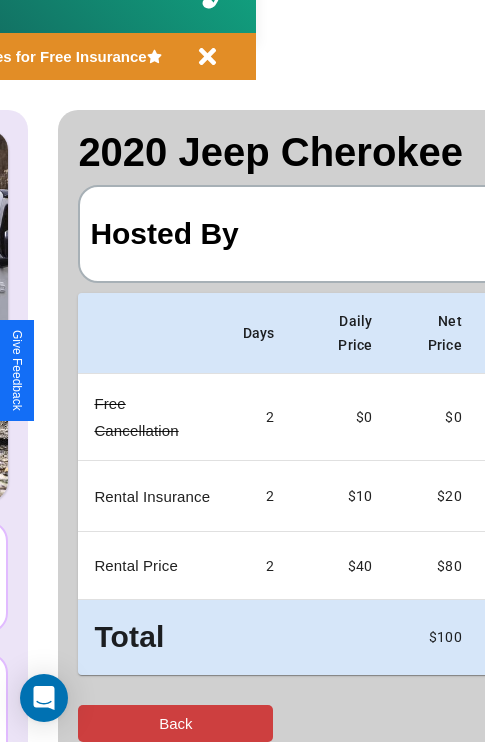 click on "Back" at bounding box center (175, 723) 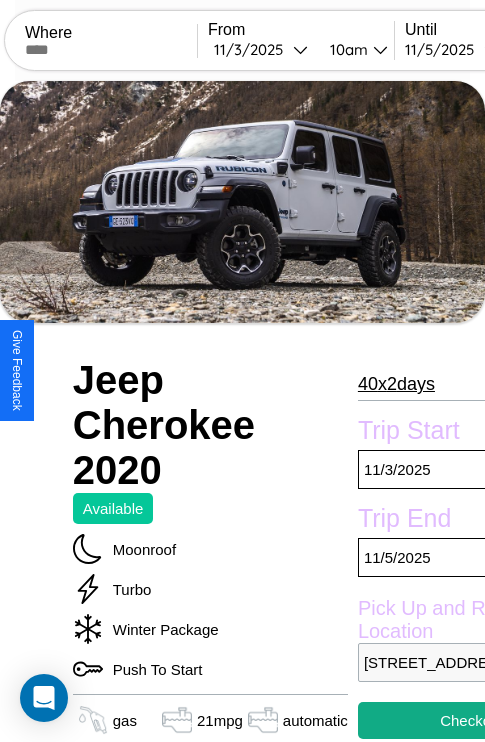 scroll, scrollTop: 13, scrollLeft: 0, axis: vertical 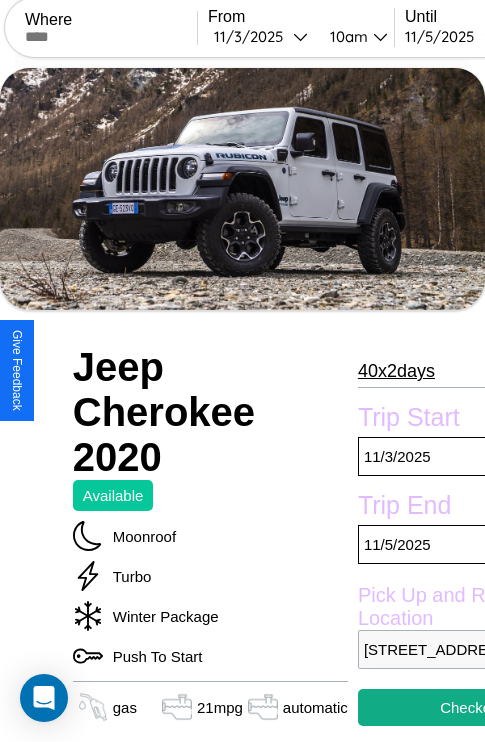 click on "40  x  2  days" at bounding box center (396, 371) 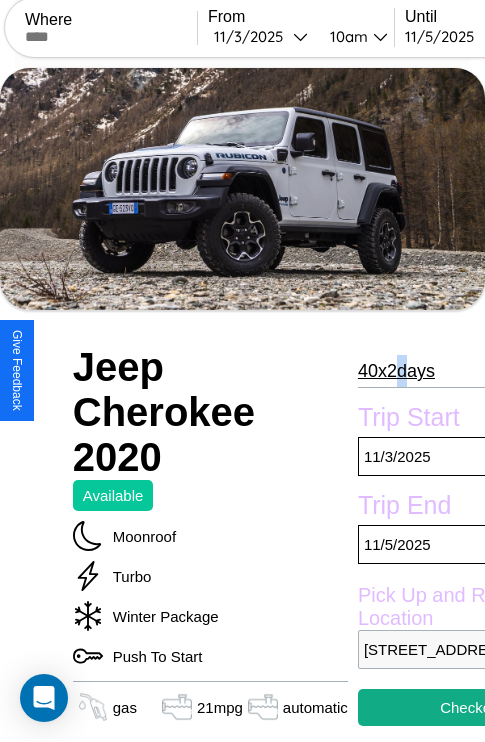 click on "40  x  2  days" at bounding box center (396, 371) 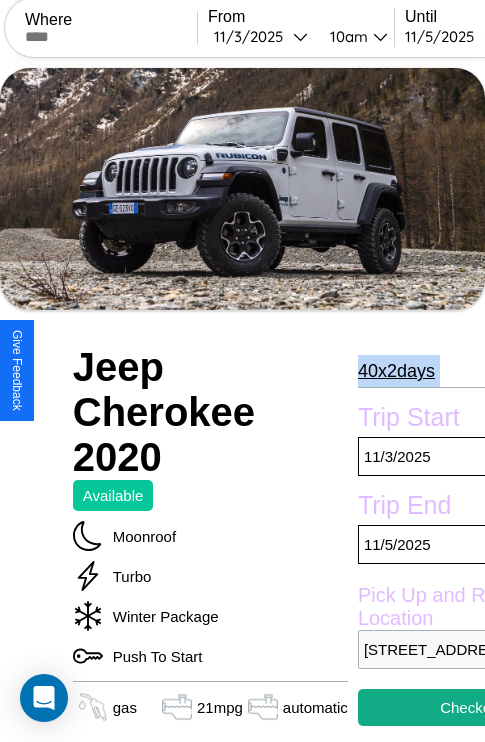 click on "40  x  2  days" at bounding box center [396, 371] 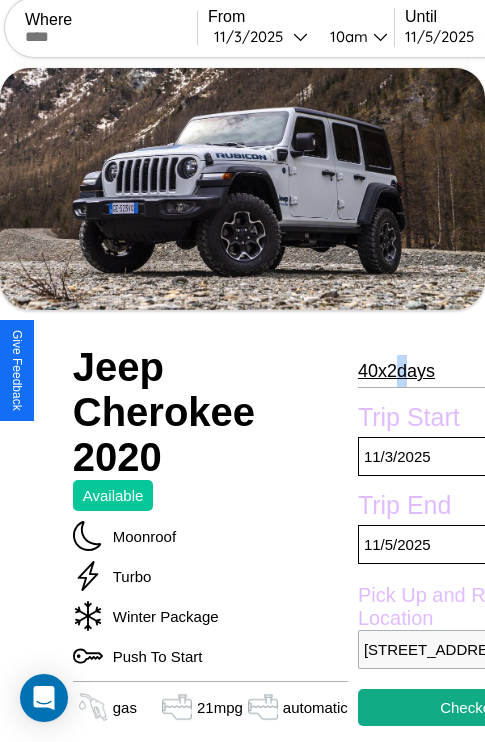 click on "40  x  2  days" at bounding box center [396, 371] 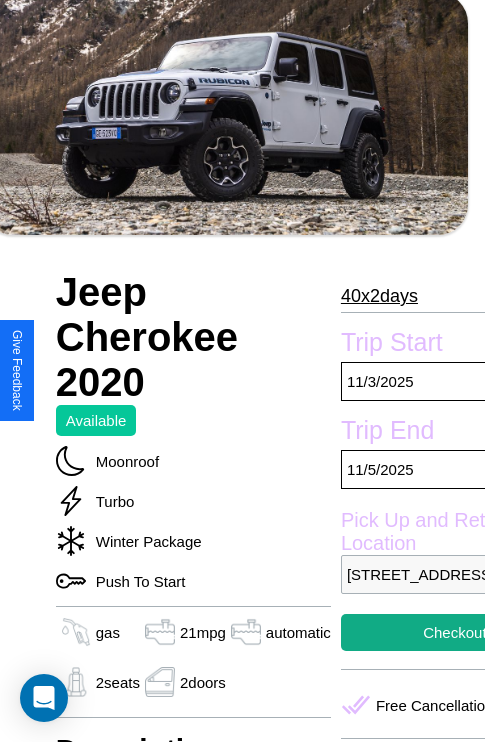 scroll, scrollTop: 377, scrollLeft: 84, axis: both 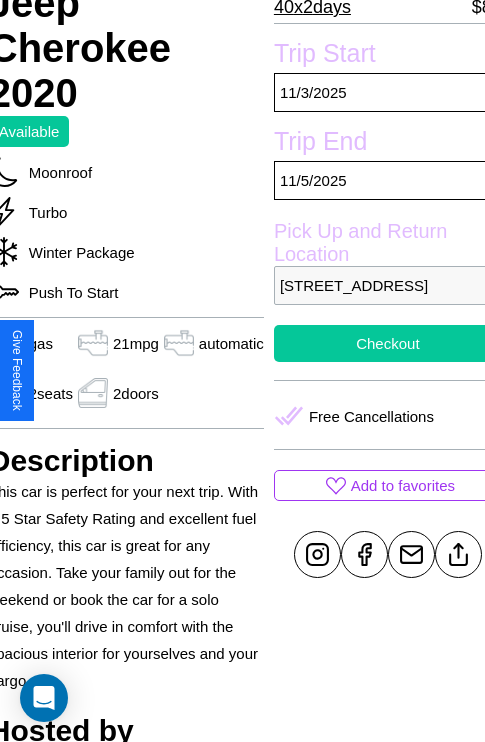 click on "Checkout" at bounding box center (388, 343) 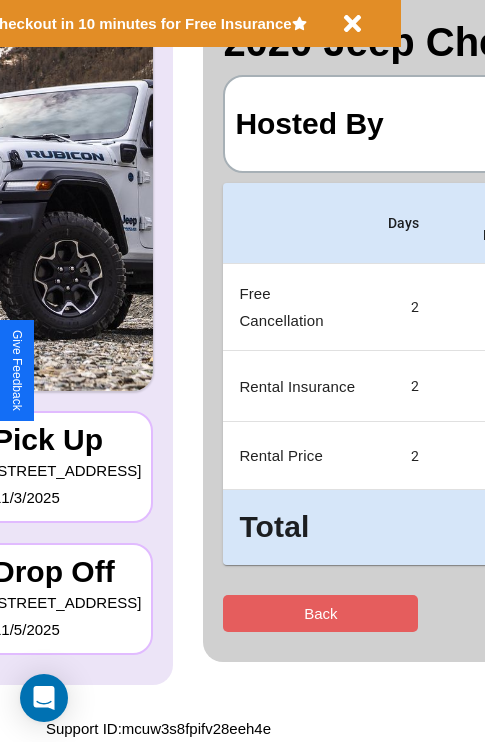 scroll, scrollTop: 0, scrollLeft: 0, axis: both 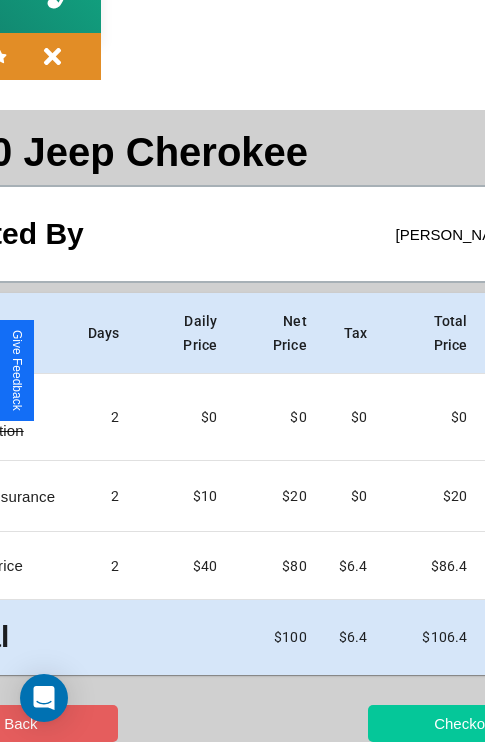 click on "Checkout" at bounding box center [465, 723] 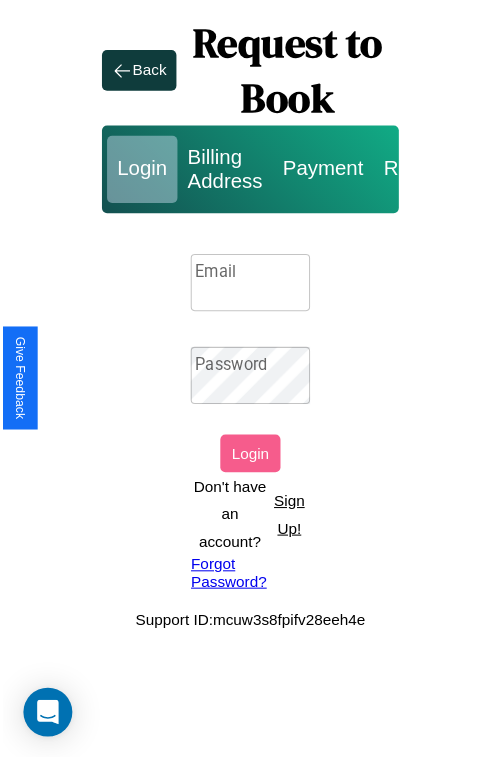 scroll, scrollTop: 0, scrollLeft: 0, axis: both 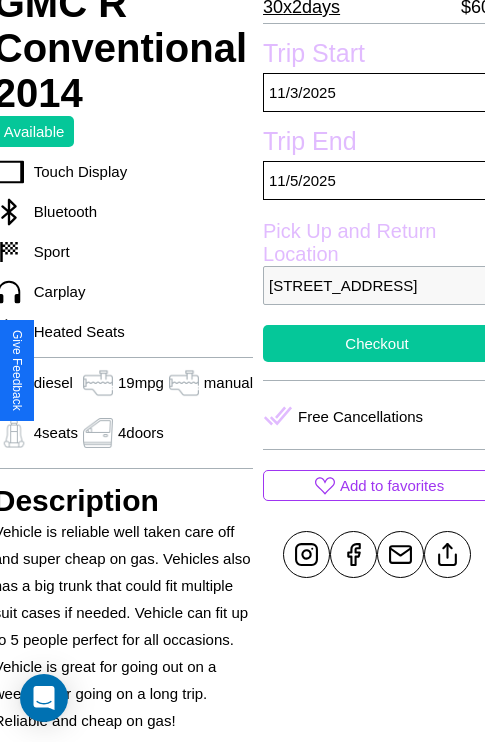 click on "Checkout" at bounding box center [377, 343] 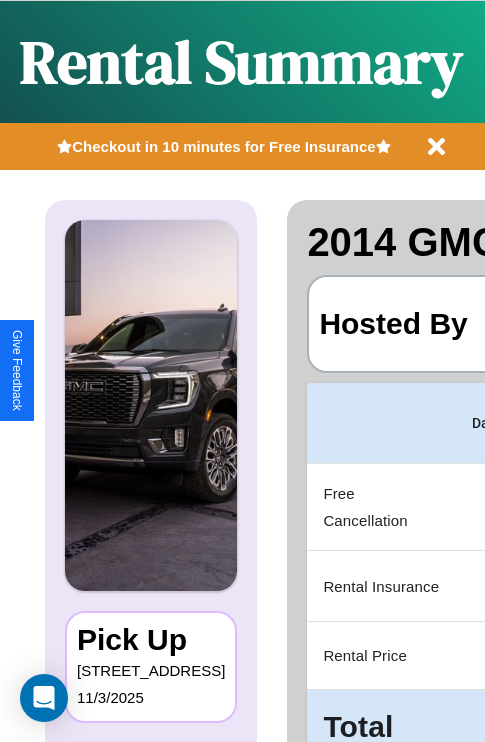 scroll, scrollTop: 0, scrollLeft: 378, axis: horizontal 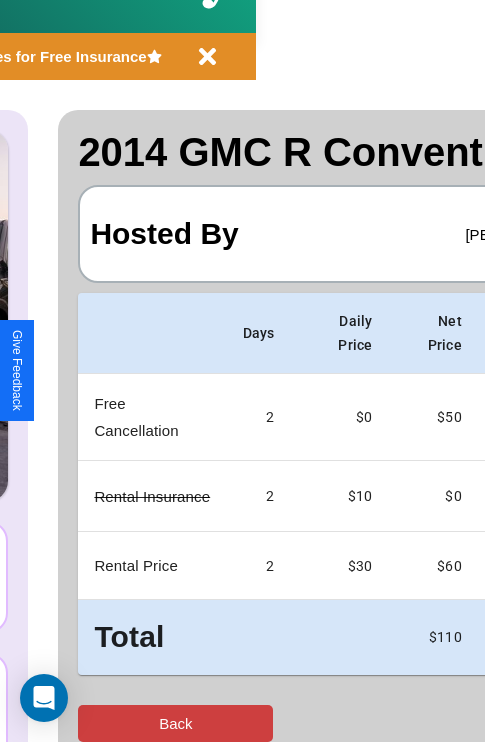 click on "Back" at bounding box center [175, 723] 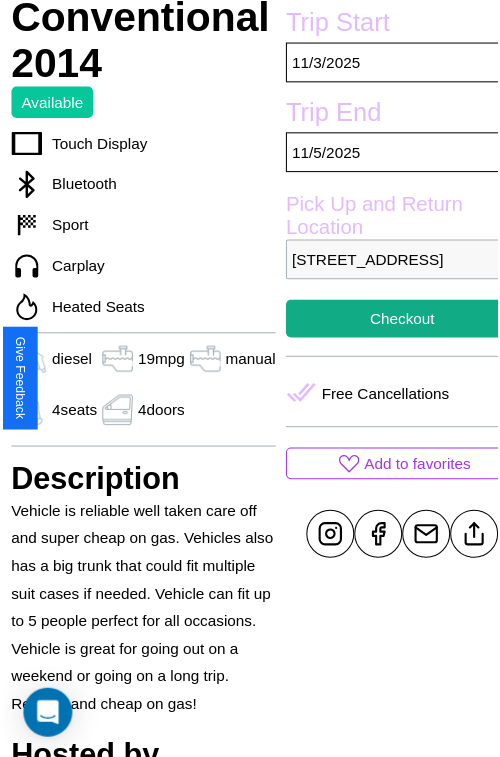 scroll, scrollTop: 640, scrollLeft: 79, axis: both 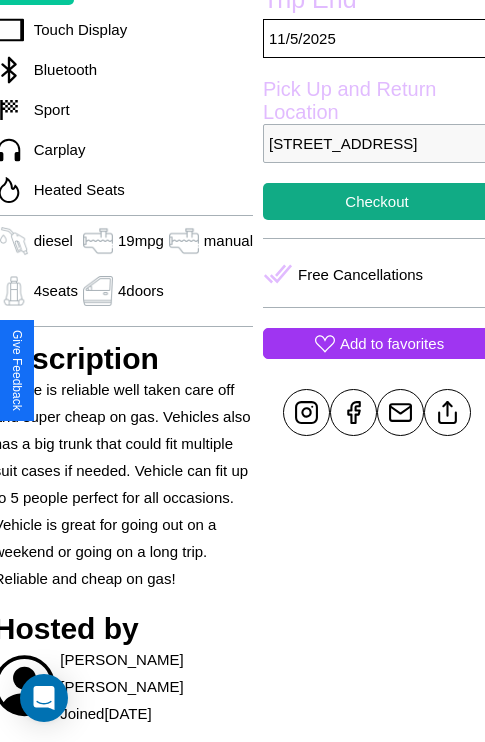 click on "Add to favorites" at bounding box center (392, 343) 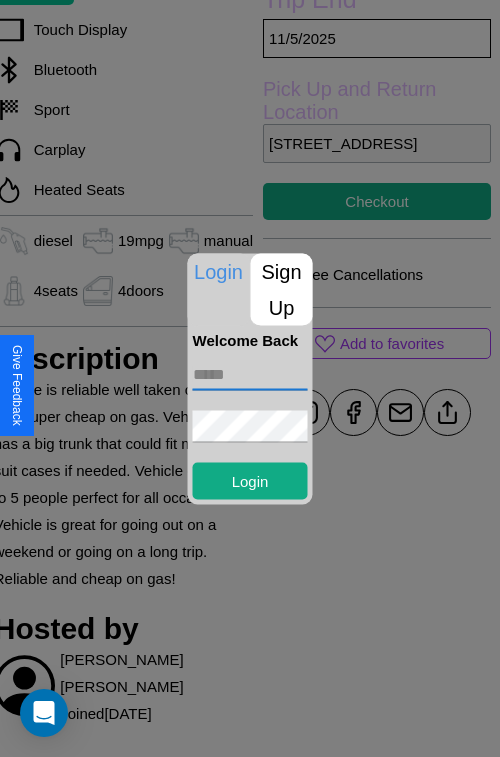 click at bounding box center (250, 374) 